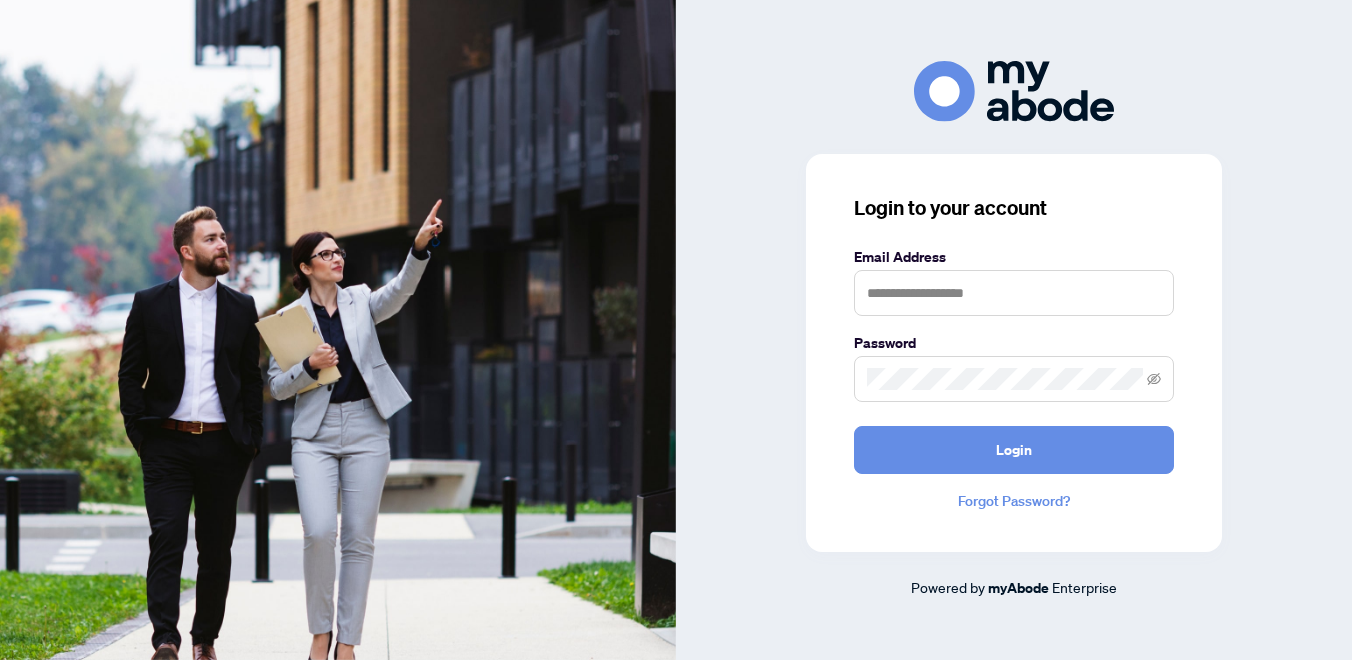 scroll, scrollTop: 0, scrollLeft: 0, axis: both 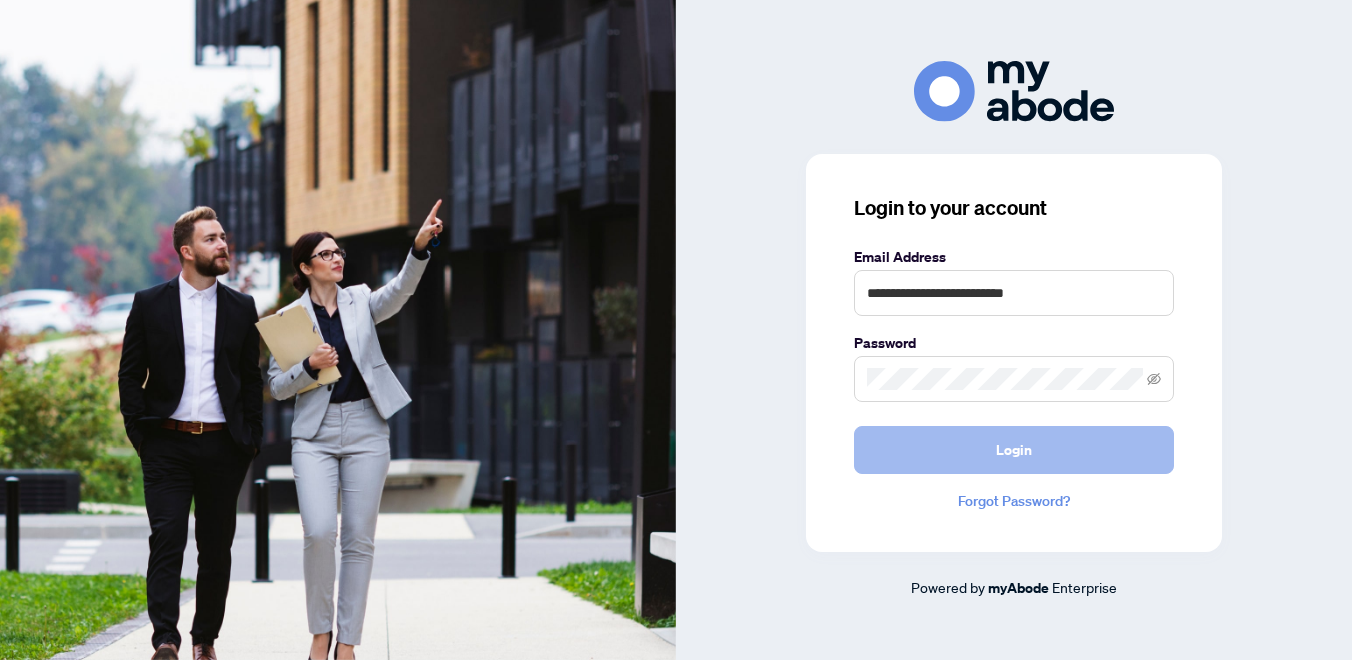 click on "Login" at bounding box center [1014, 450] 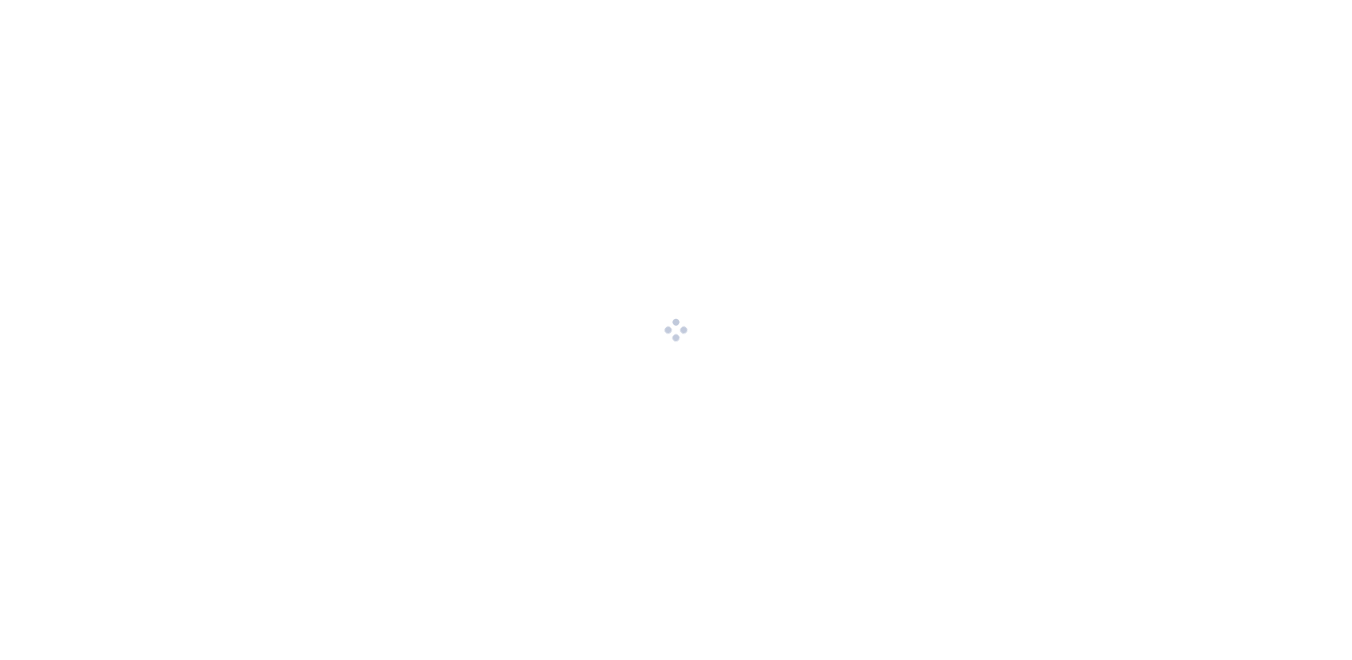 scroll, scrollTop: 0, scrollLeft: 0, axis: both 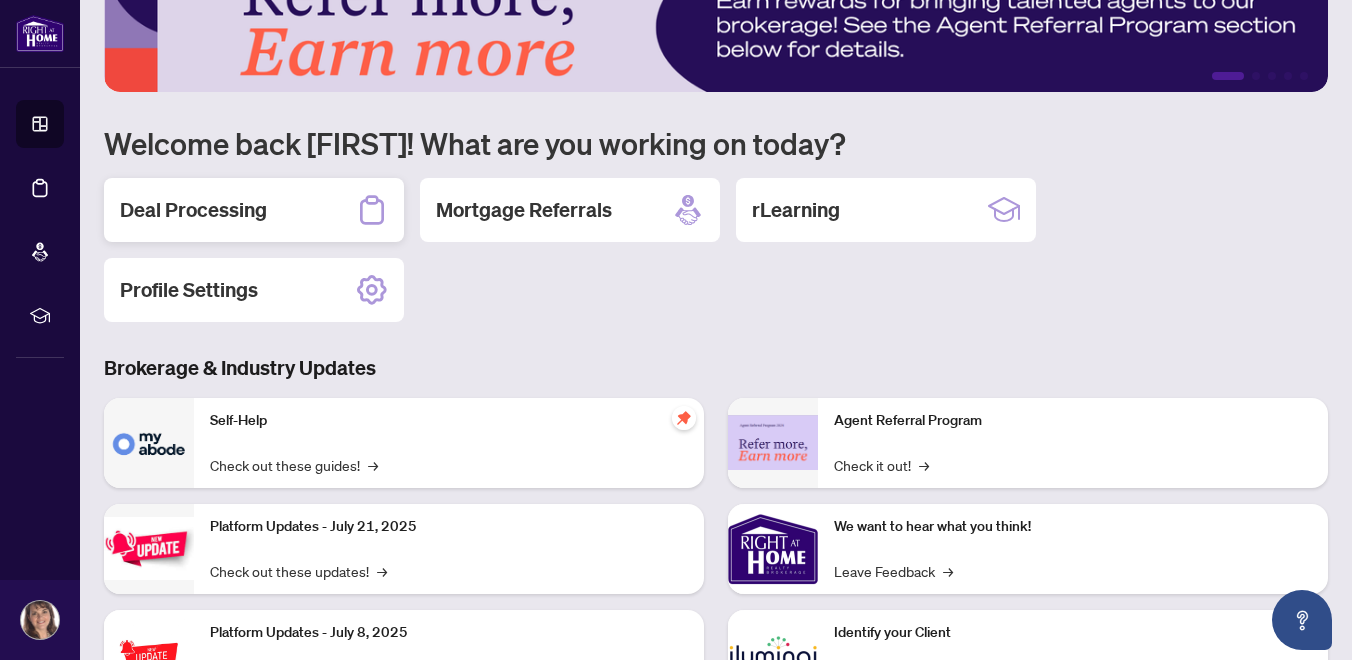 click on "Deal Processing" at bounding box center (193, 210) 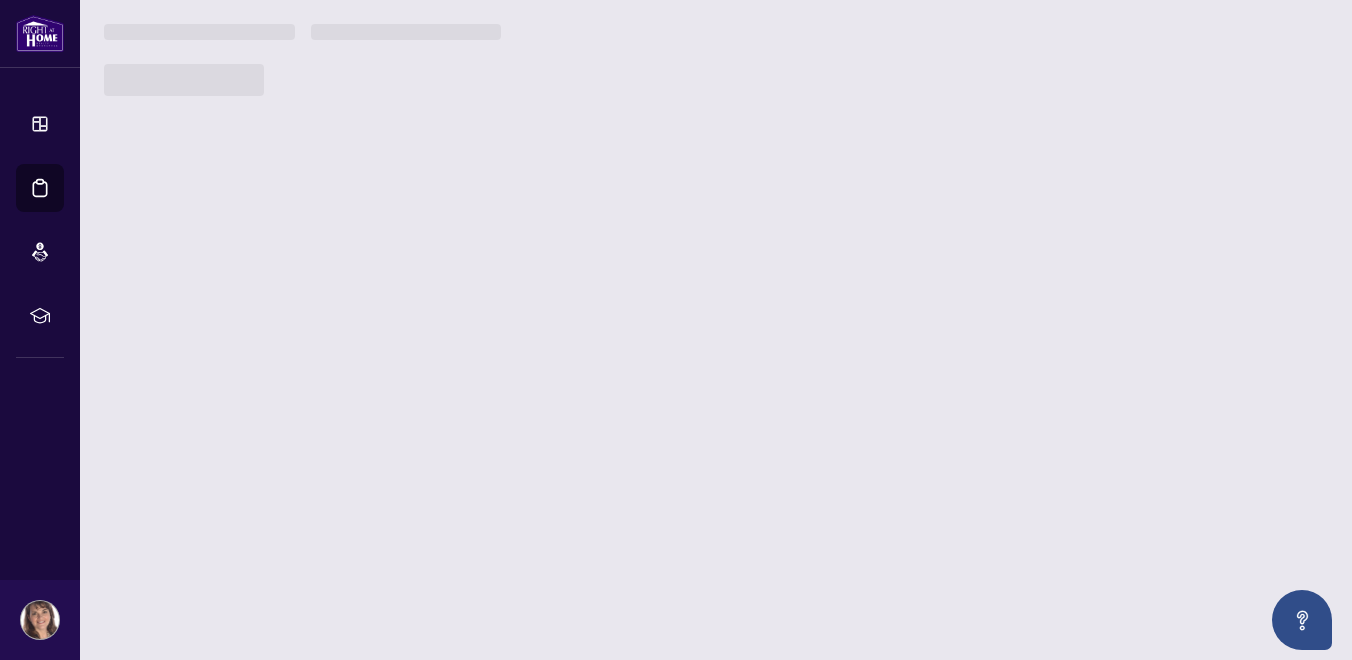 scroll, scrollTop: 0, scrollLeft: 0, axis: both 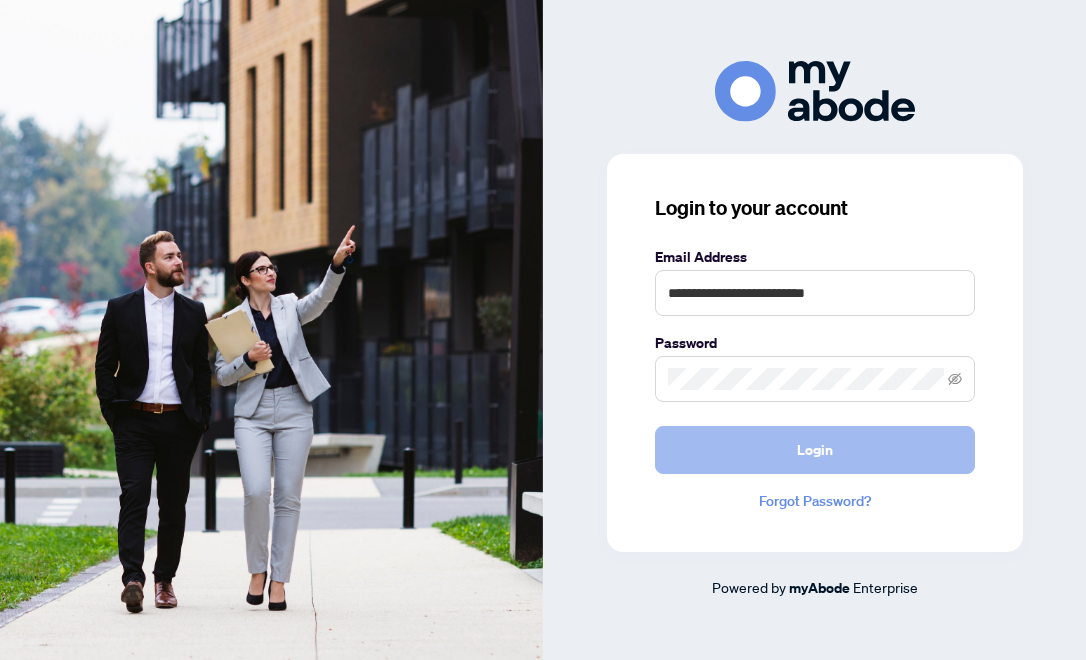 click on "Login" at bounding box center (815, 450) 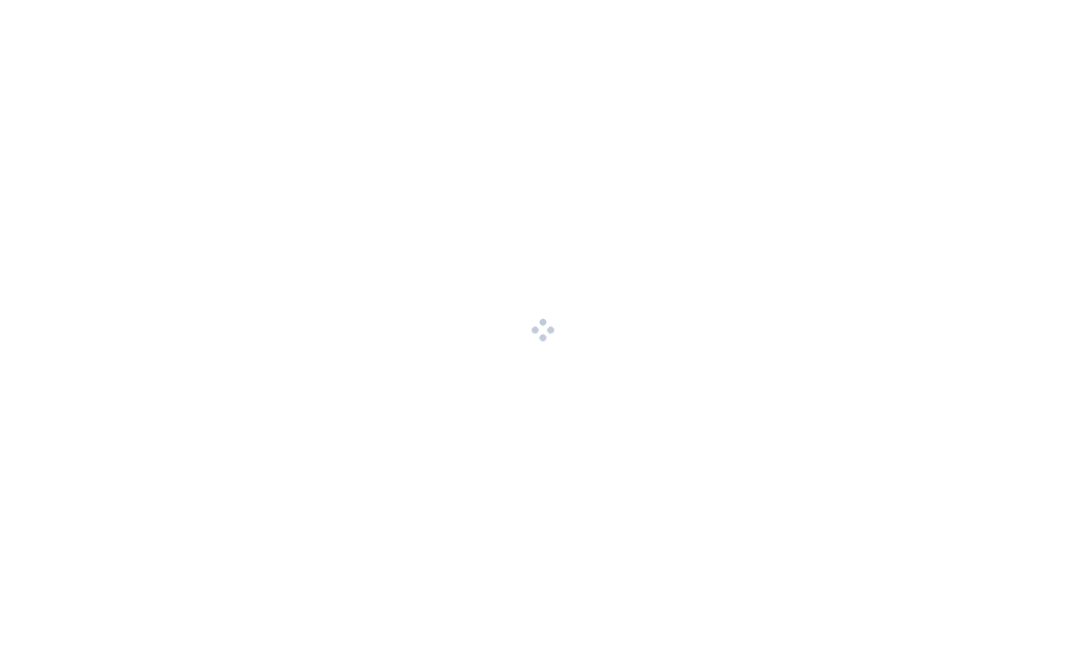 scroll, scrollTop: 0, scrollLeft: 0, axis: both 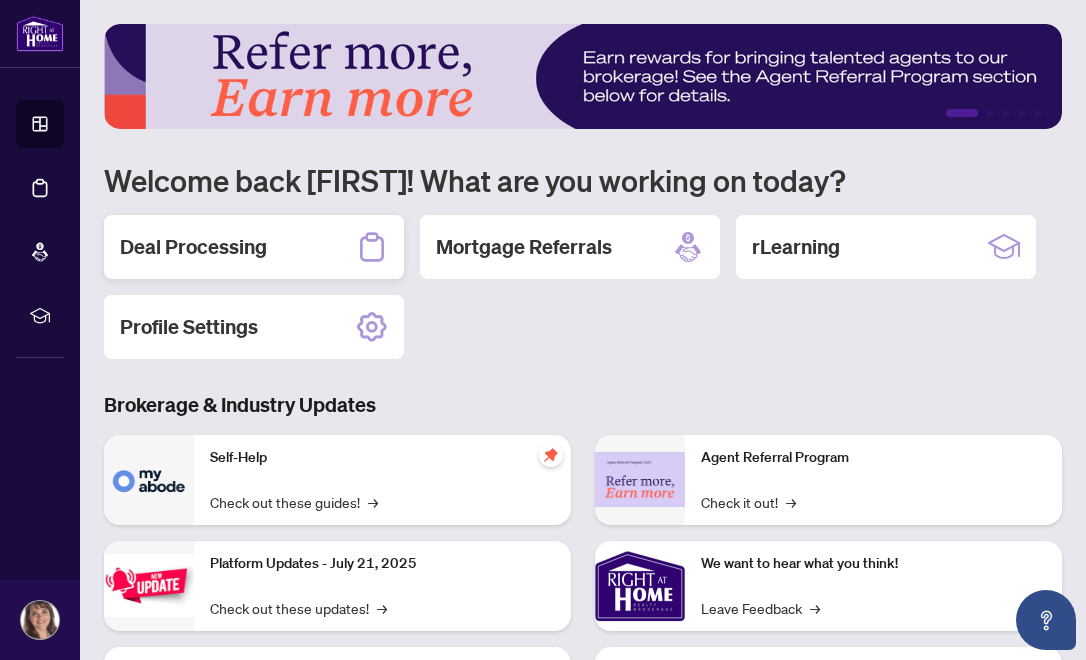 click on "Deal Processing" at bounding box center (193, 247) 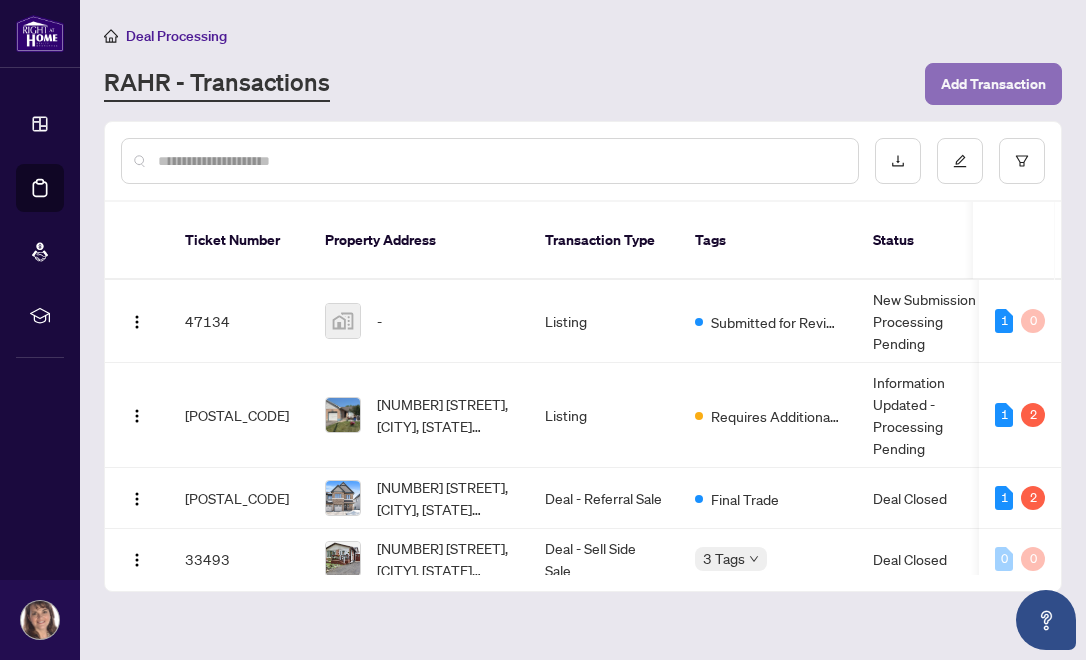 click on "Add Transaction" at bounding box center (993, 84) 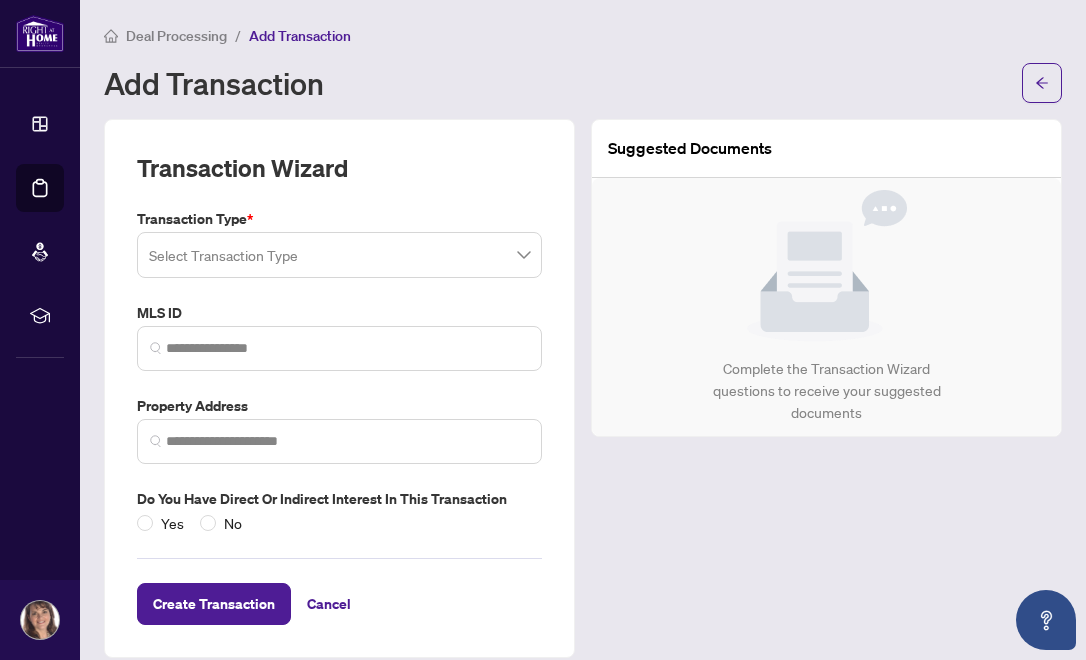 click at bounding box center (339, 255) 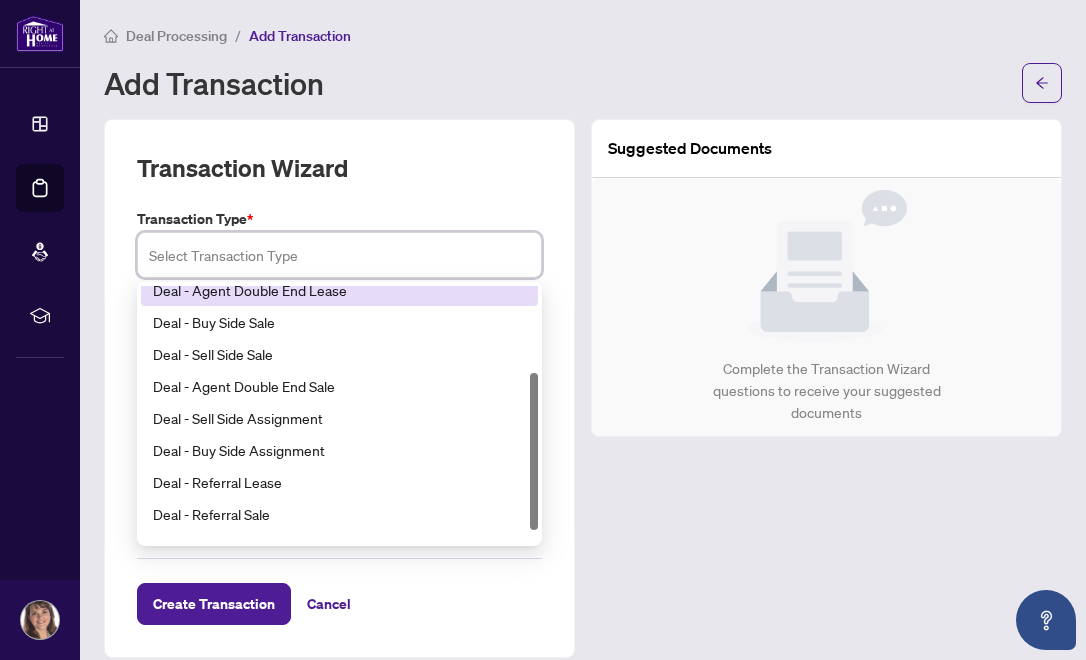 scroll, scrollTop: 160, scrollLeft: 0, axis: vertical 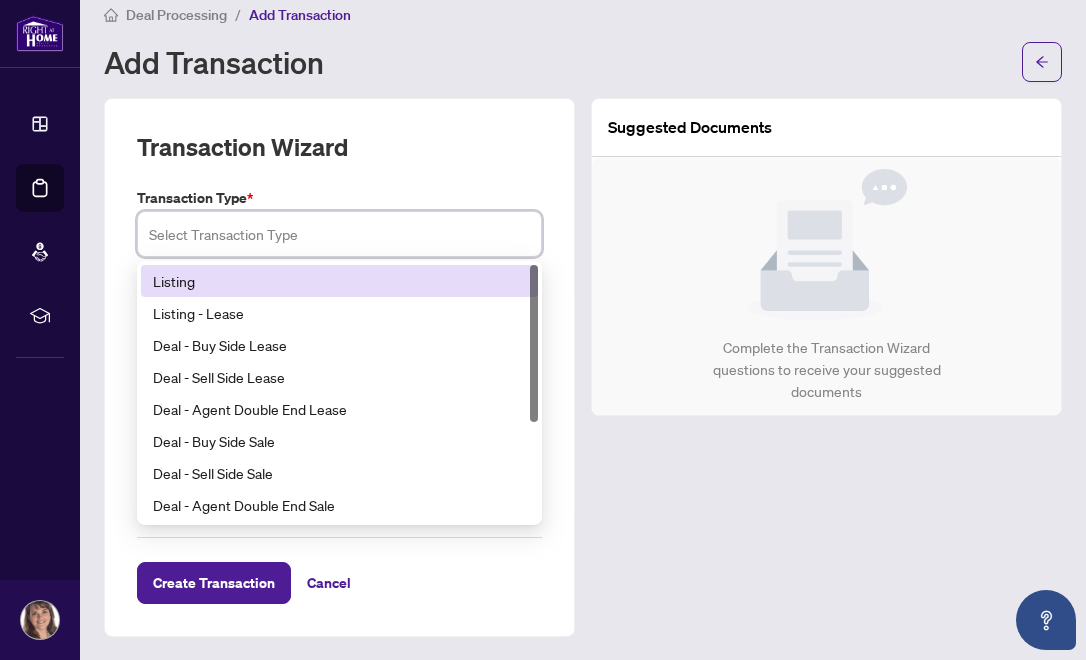 click on "Listing" at bounding box center (339, 281) 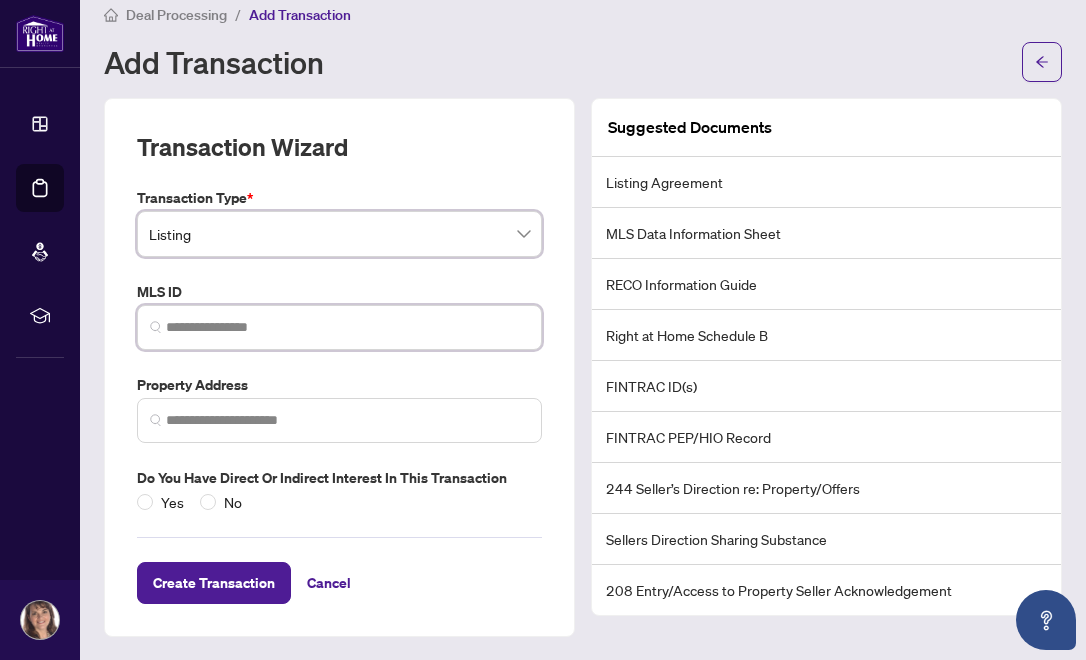 click at bounding box center (347, 327) 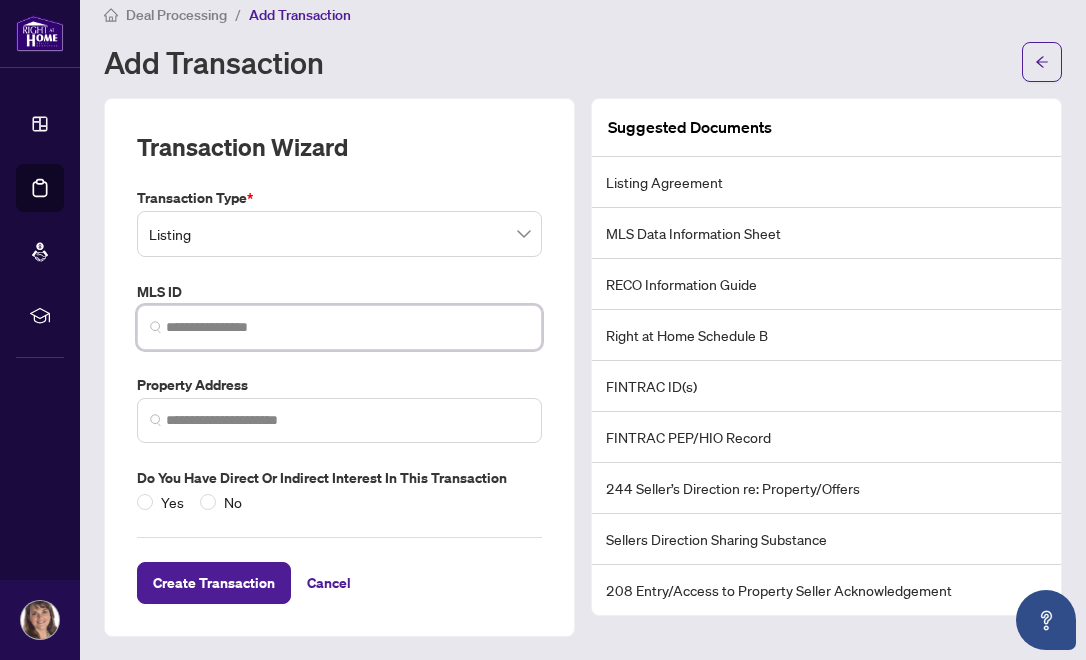 click at bounding box center [347, 327] 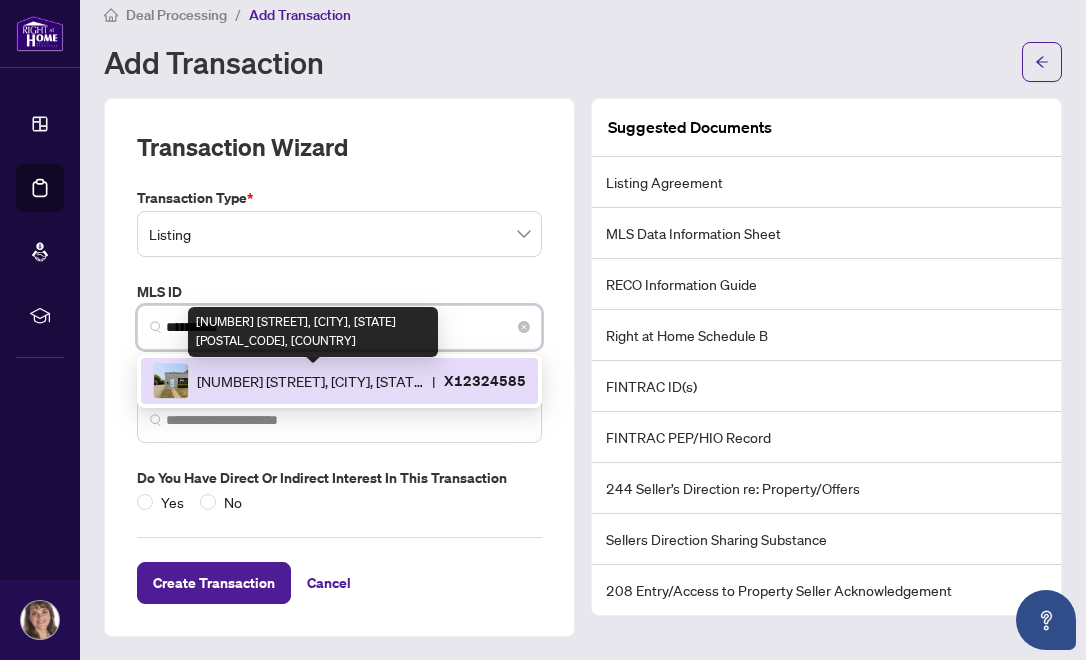click on "7 Beech St, St. Catharines, Ontario L2R 2B6, Canada" at bounding box center [310, 381] 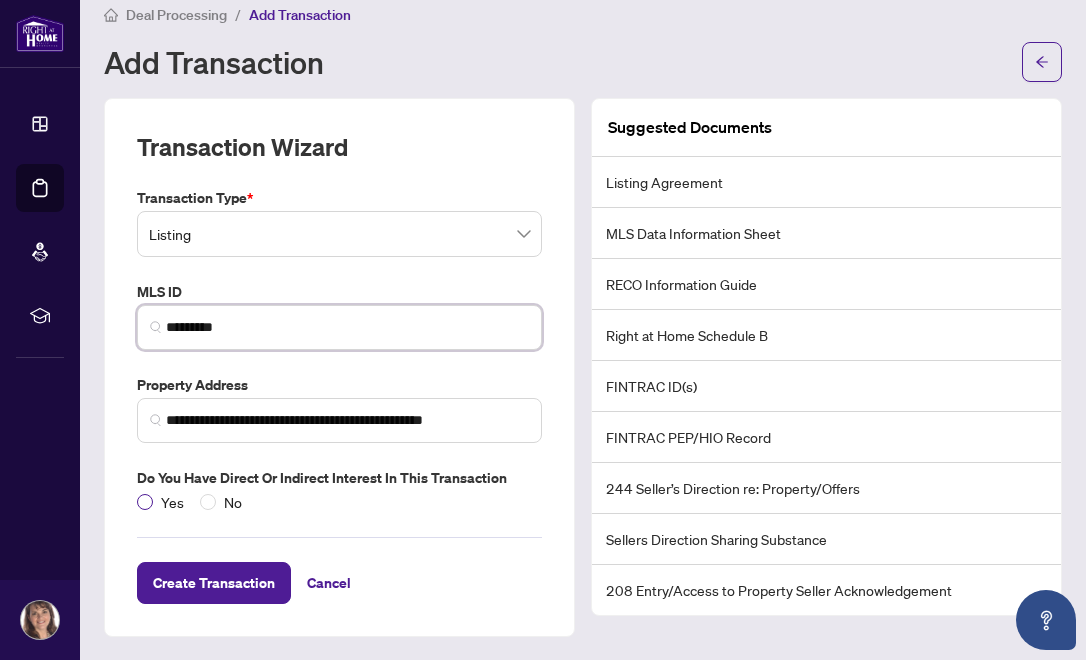 type on "*********" 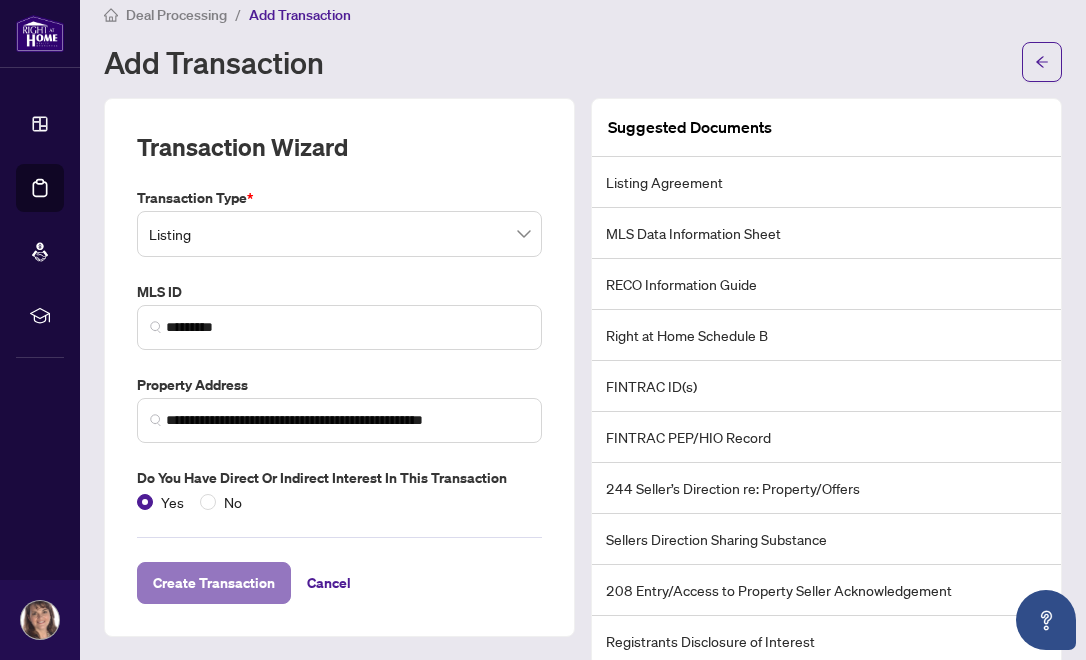 click on "Create Transaction" at bounding box center [214, 583] 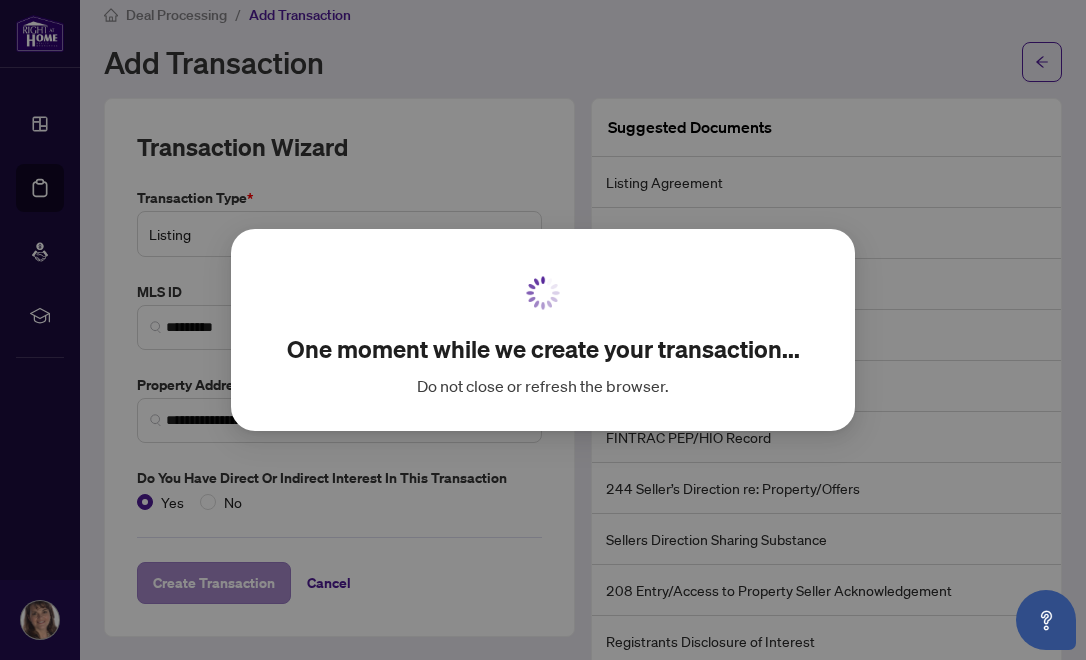scroll, scrollTop: 0, scrollLeft: 0, axis: both 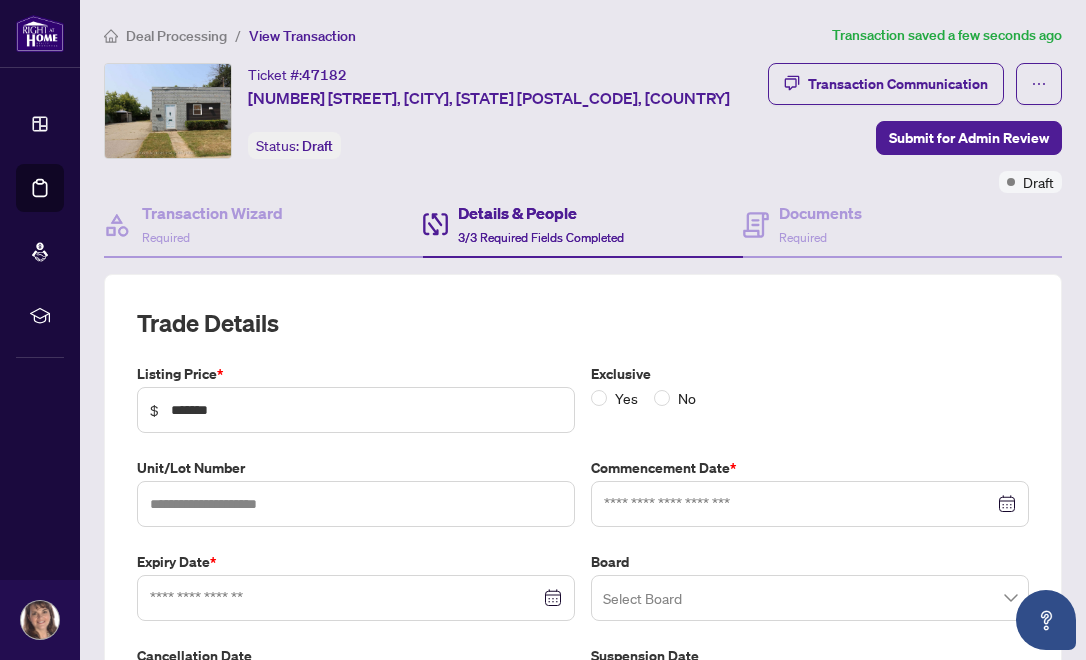 type on "**********" 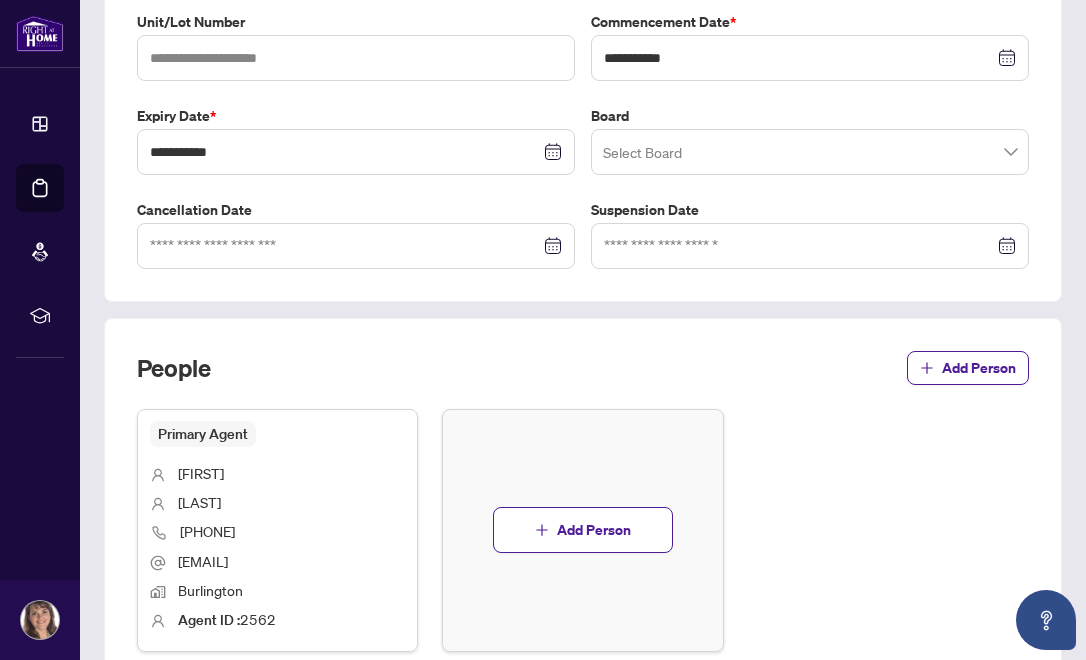 scroll, scrollTop: 450, scrollLeft: 0, axis: vertical 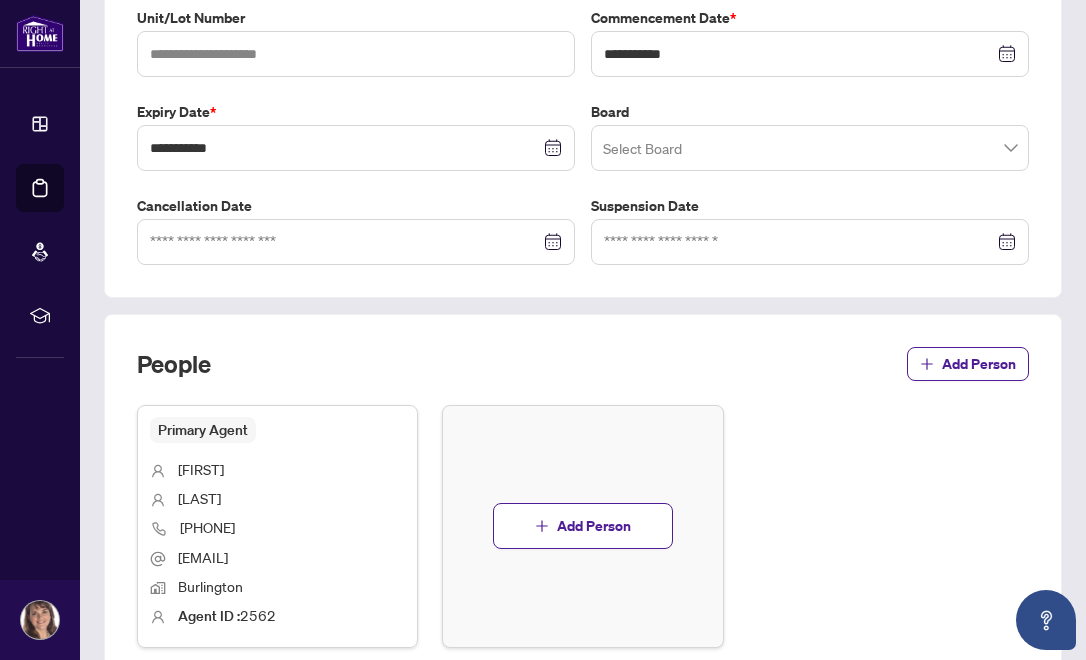click at bounding box center [810, 148] 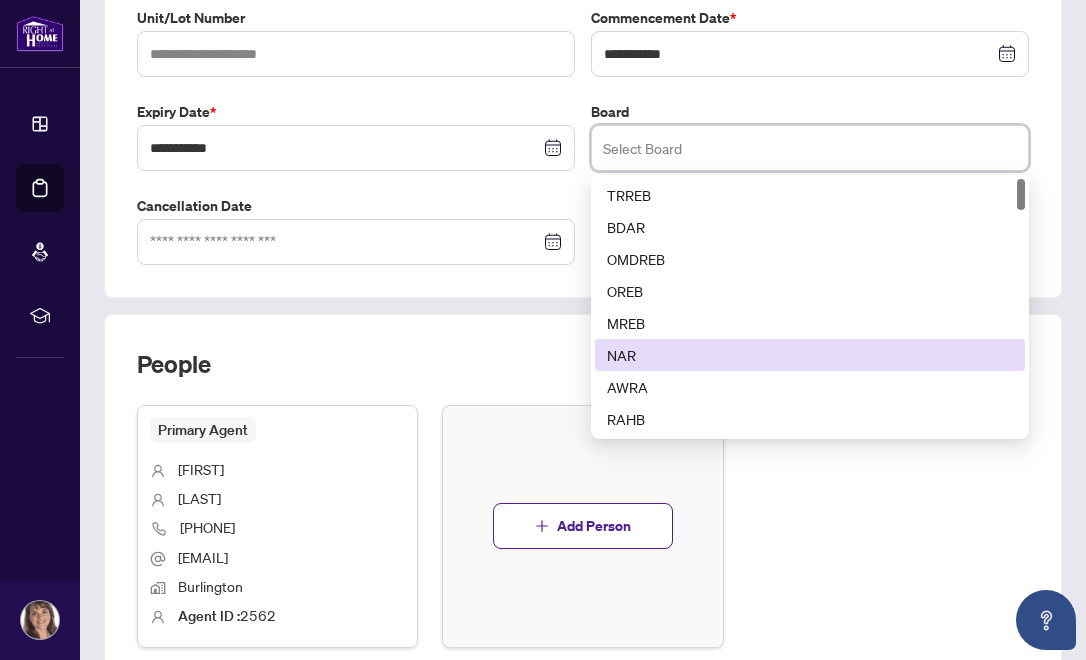 click on "NAR" at bounding box center (810, 355) 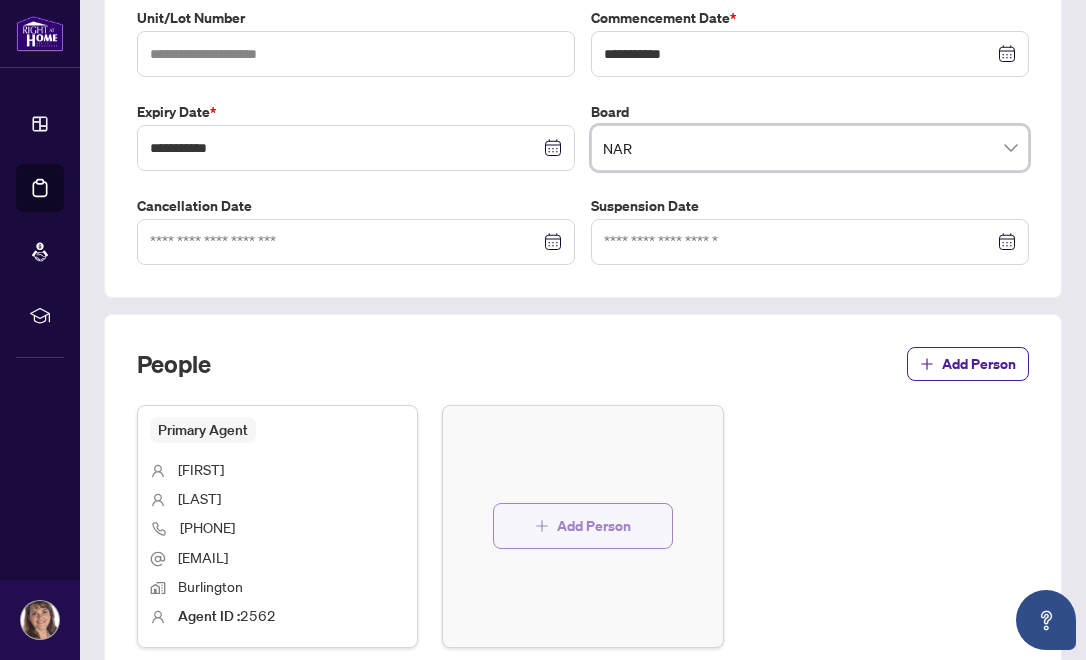 click on "Add Person" at bounding box center (594, 526) 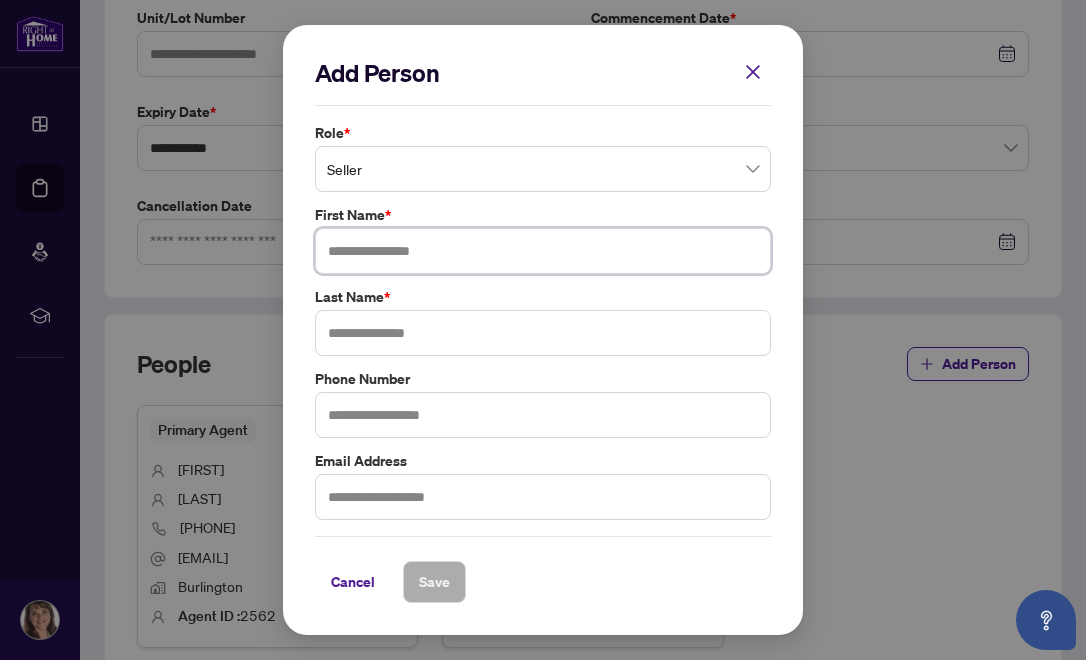 click at bounding box center [543, 251] 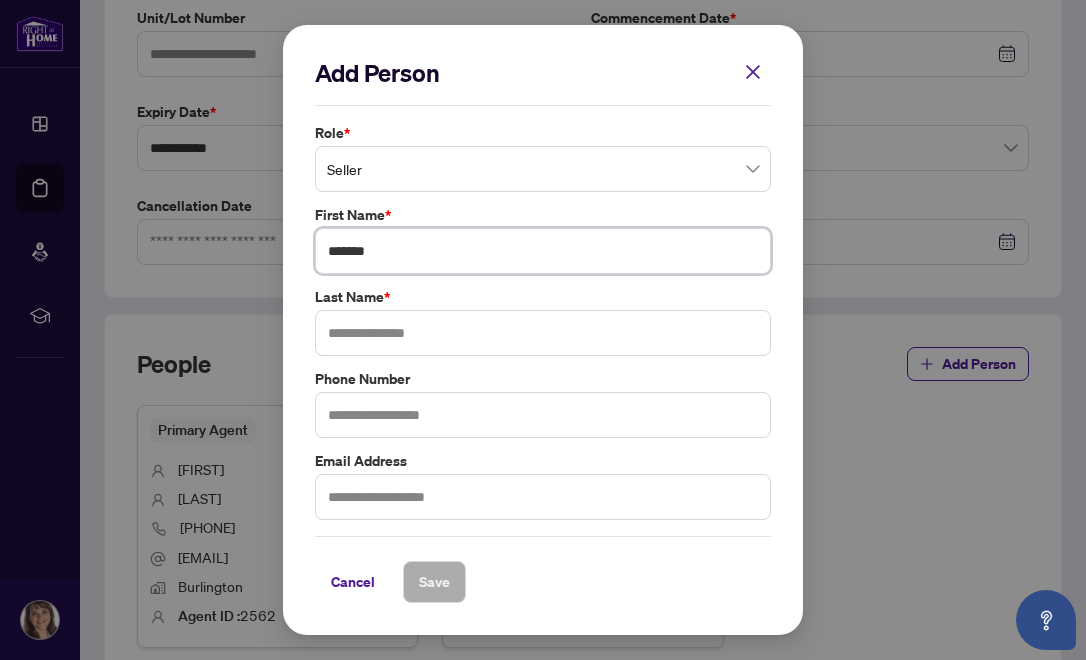 type on "*******" 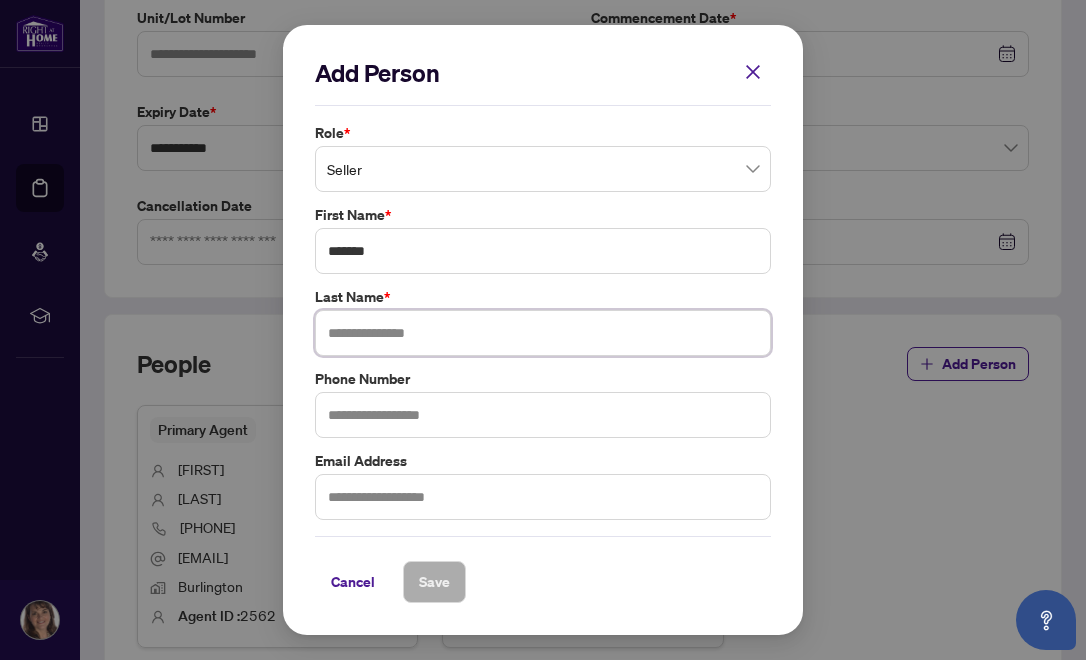 click at bounding box center (543, 333) 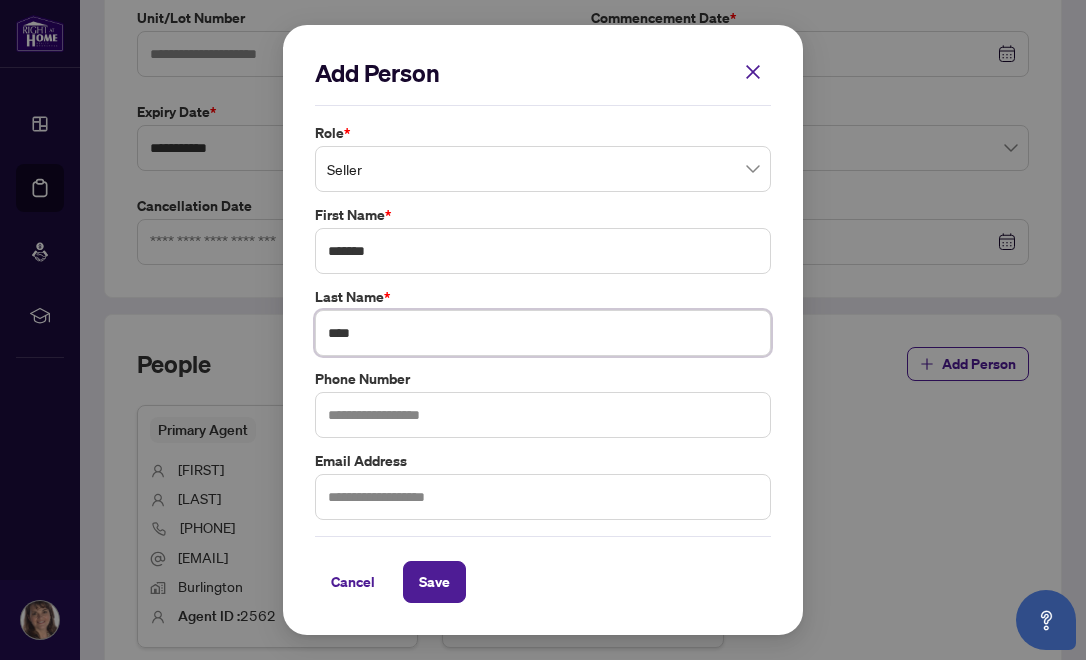 type on "****" 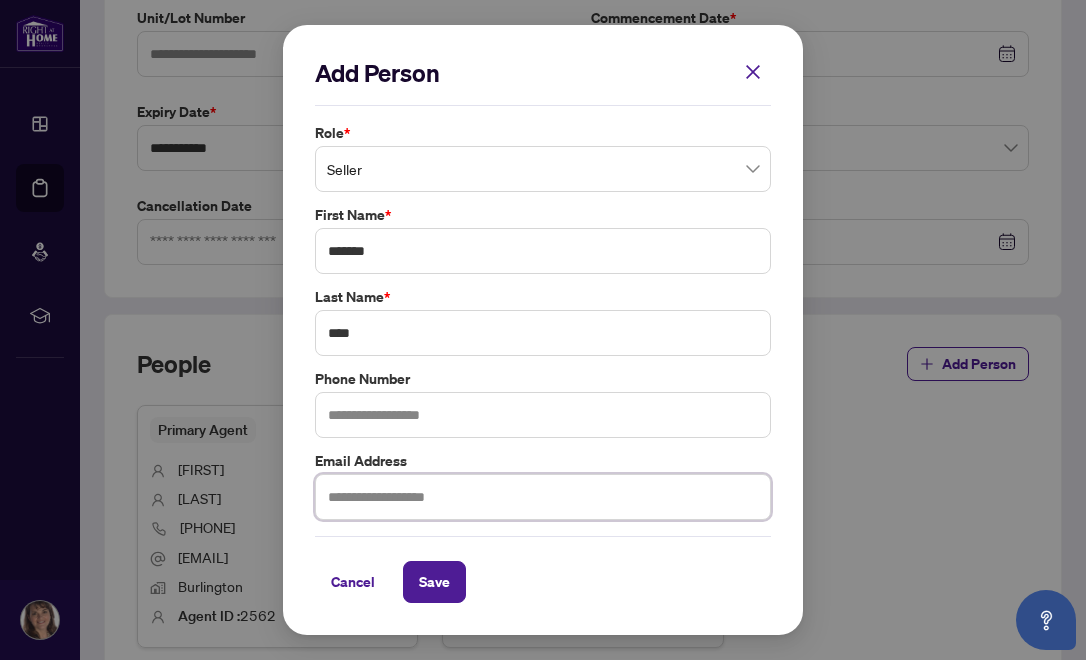 click at bounding box center (543, 497) 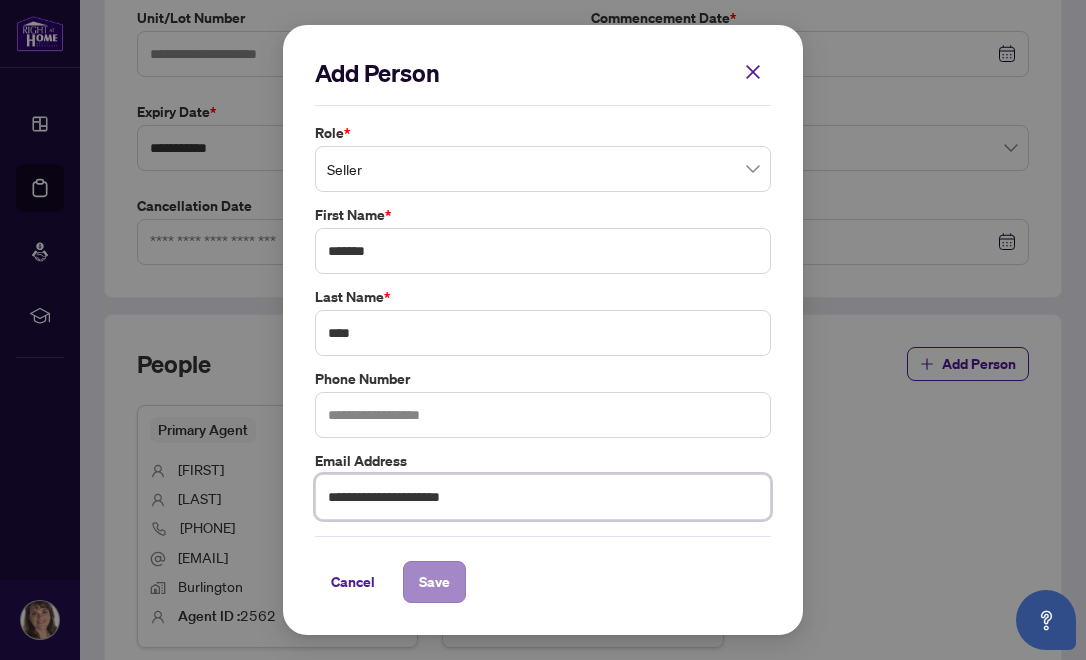 type on "**********" 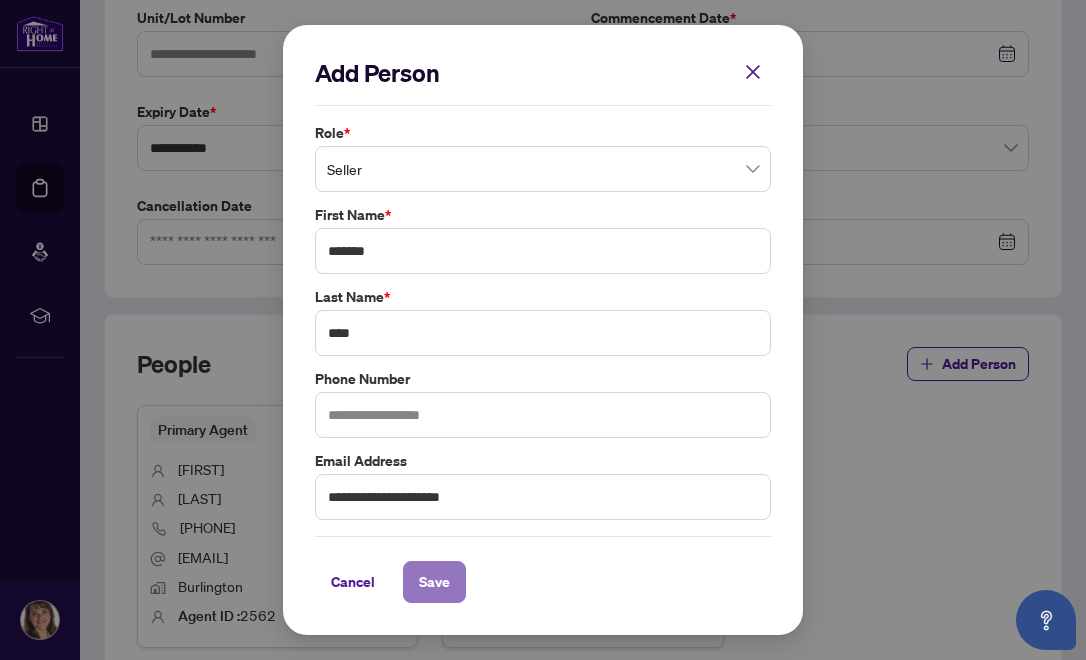 click on "Save" at bounding box center [434, 582] 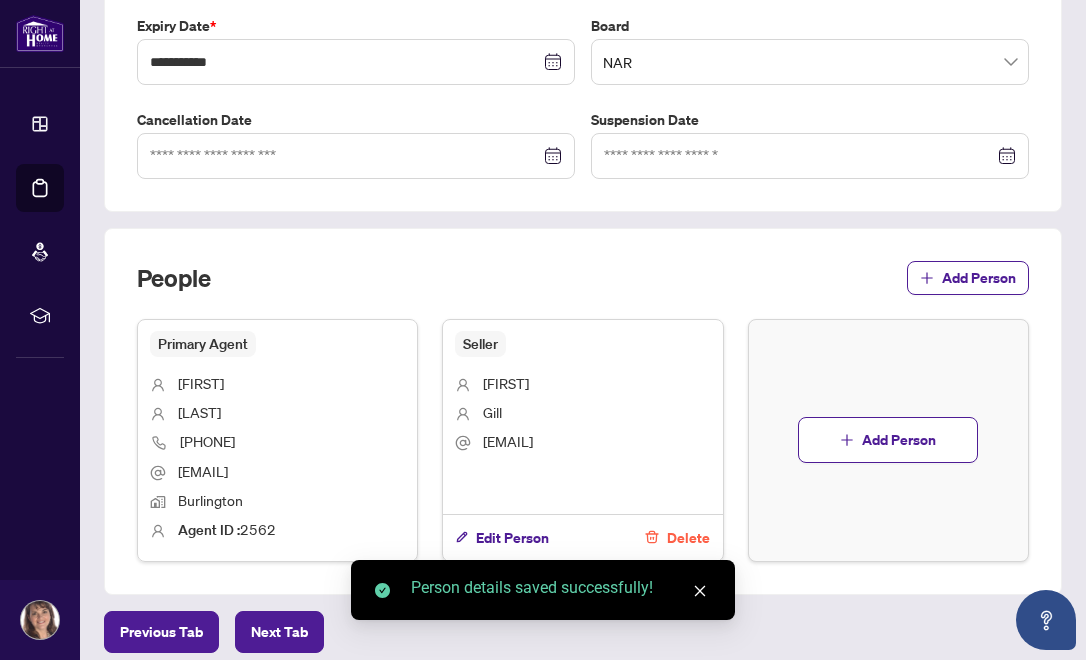 scroll, scrollTop: 620, scrollLeft: 0, axis: vertical 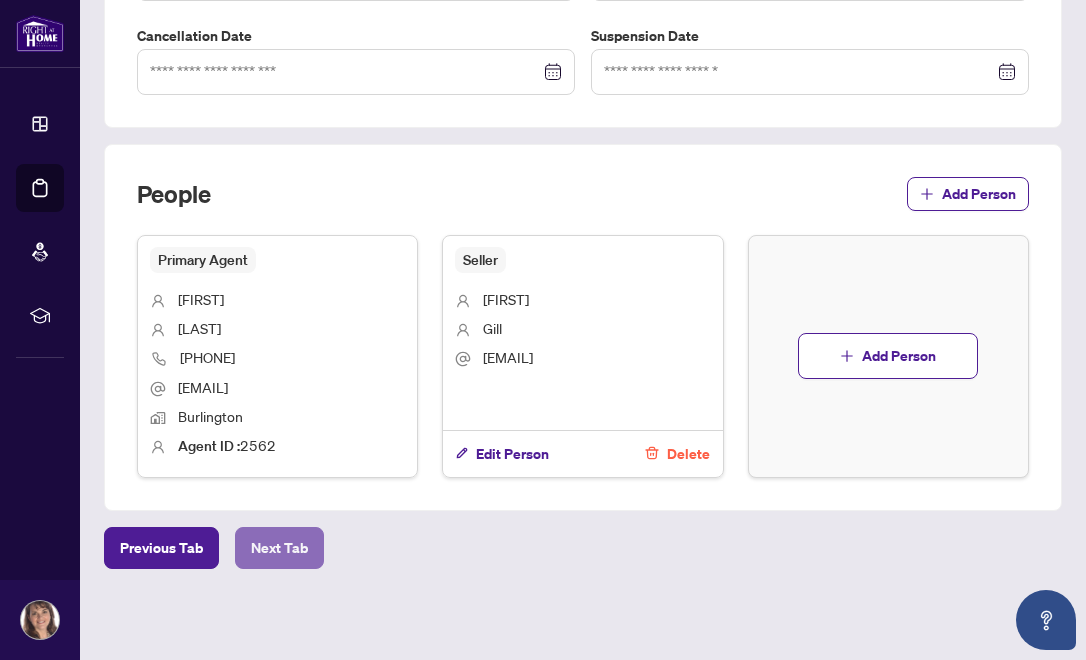 click on "Next Tab" at bounding box center [279, 548] 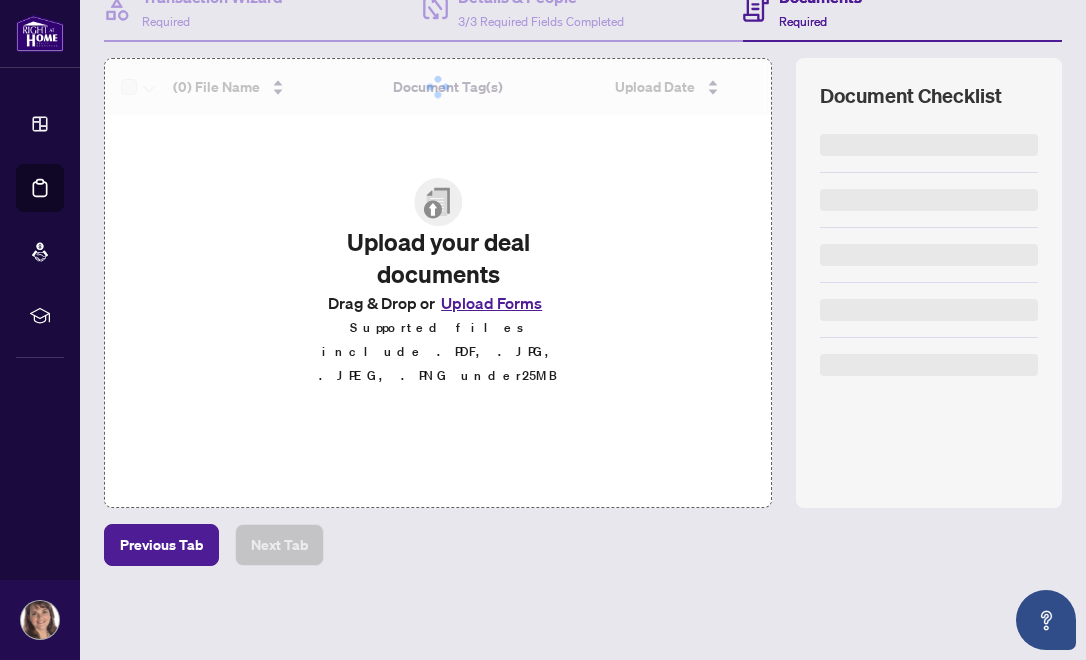 scroll, scrollTop: 0, scrollLeft: 0, axis: both 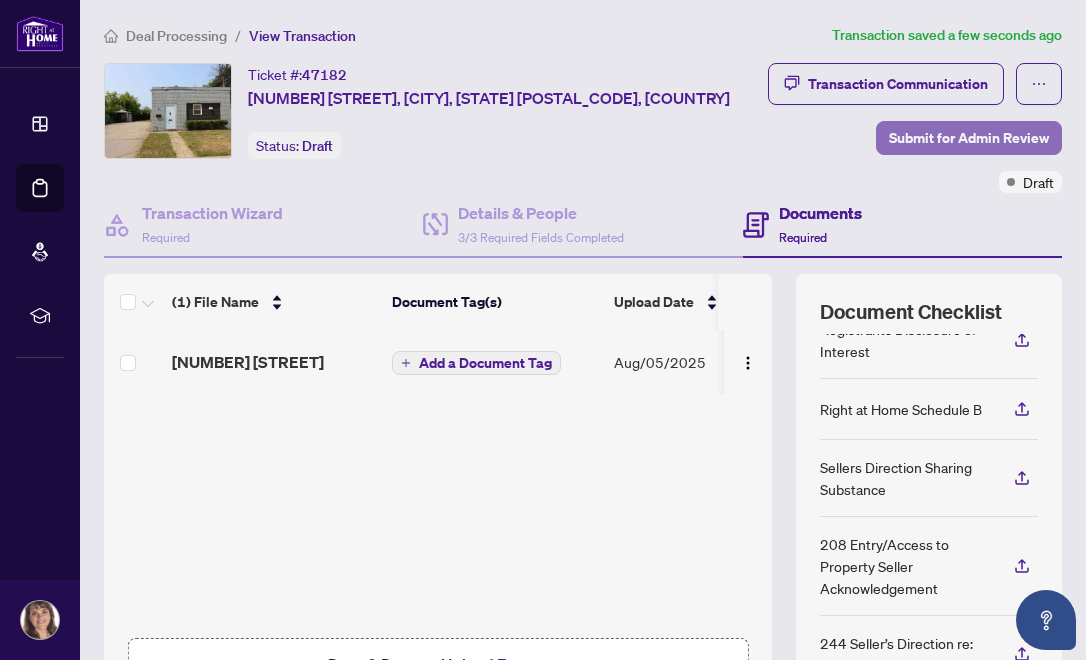 click on "Submit for Admin Review" at bounding box center (969, 138) 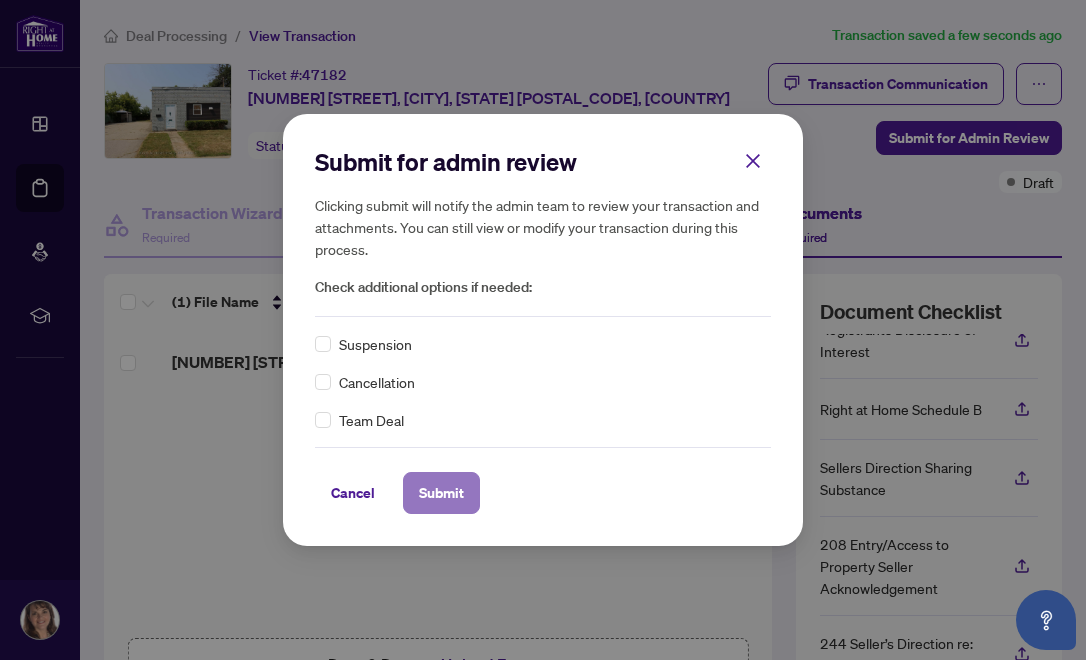 click on "Submit" at bounding box center (441, 493) 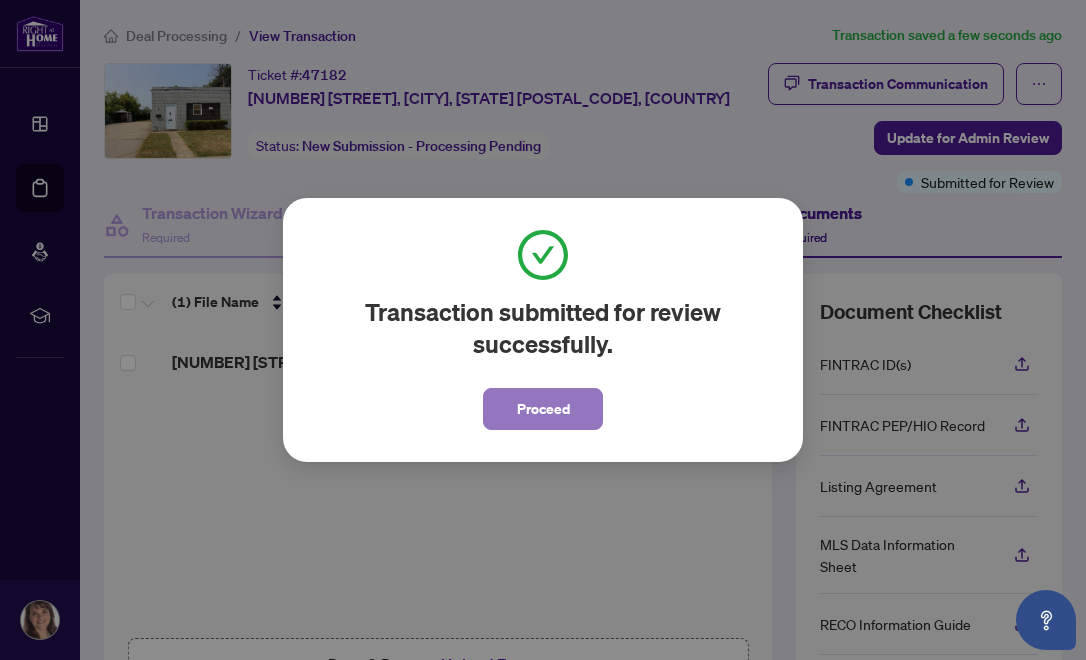 click on "Proceed" at bounding box center [543, 409] 